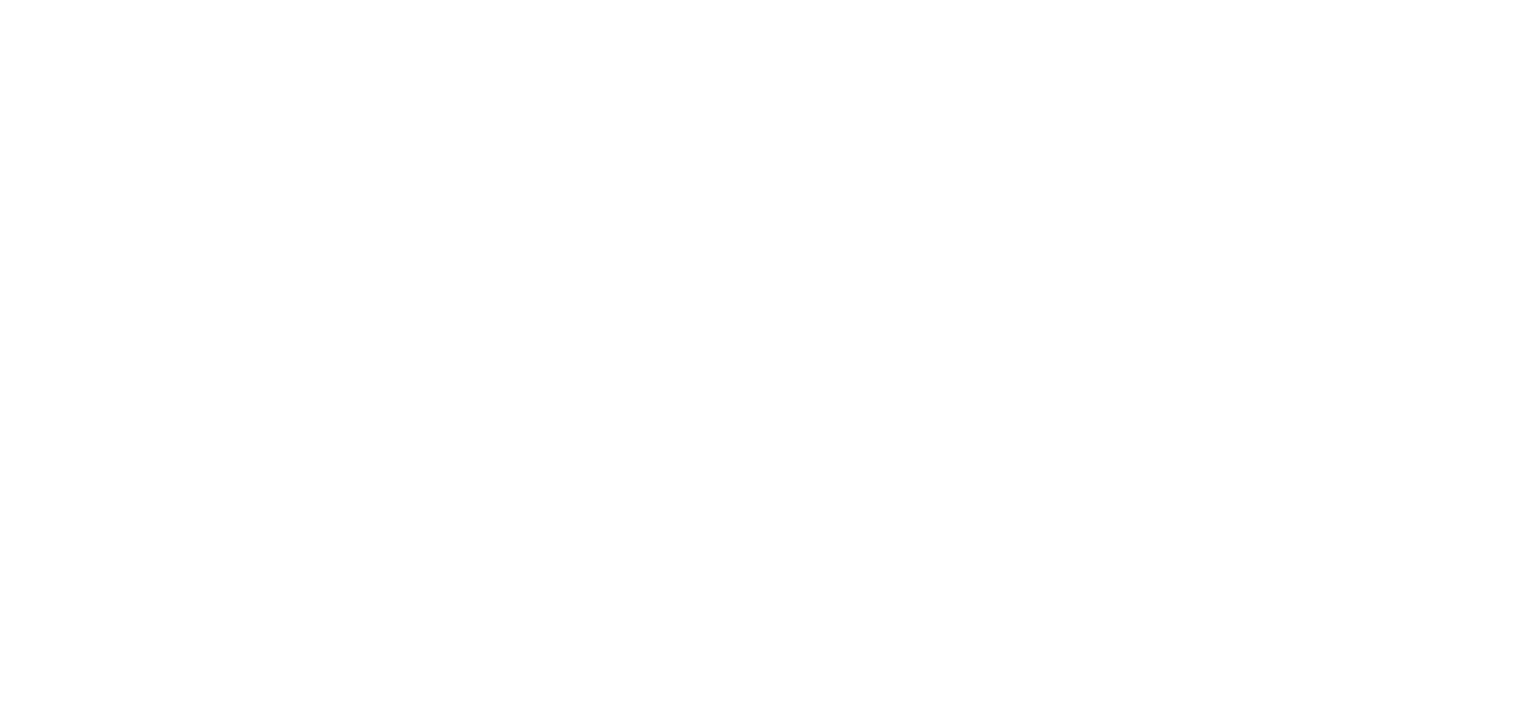 scroll, scrollTop: 0, scrollLeft: 0, axis: both 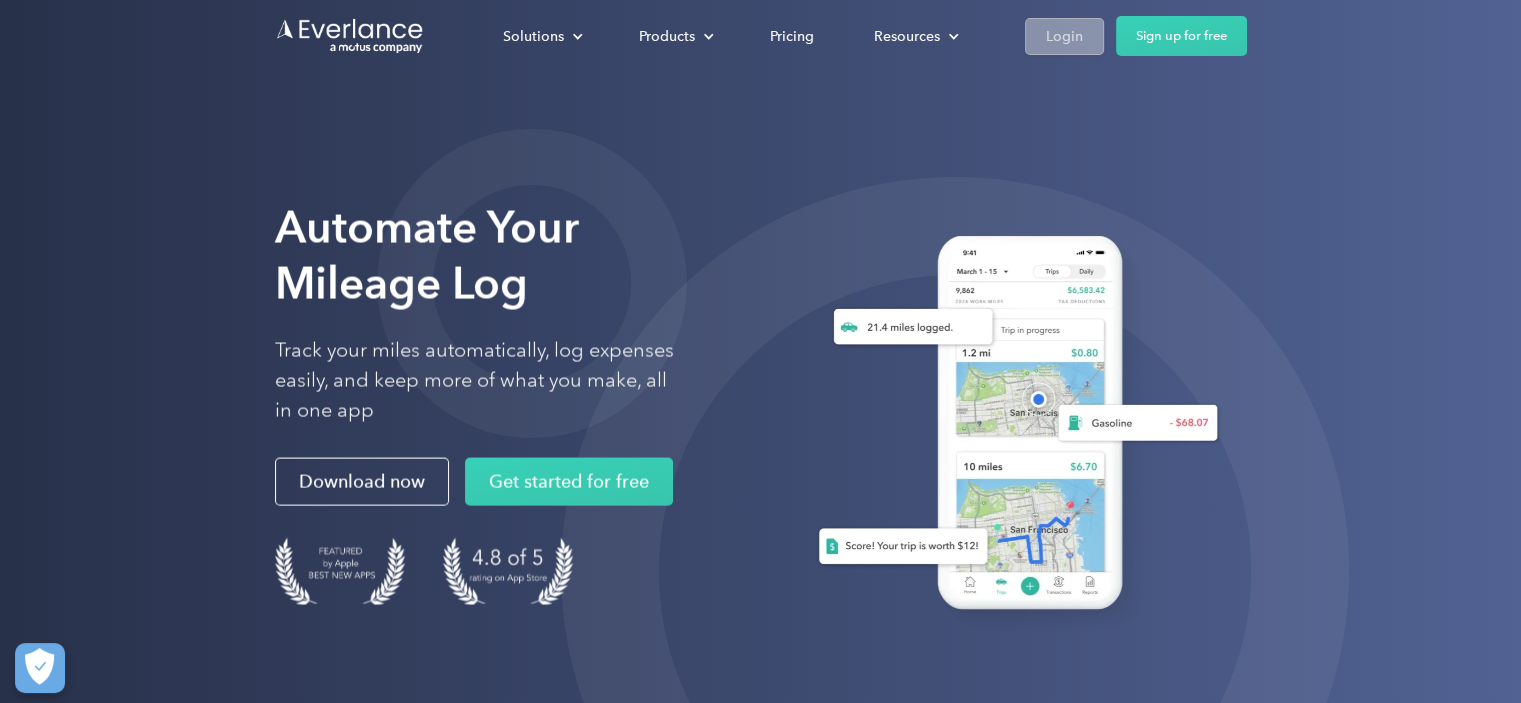 click on "Login" at bounding box center [1064, 36] 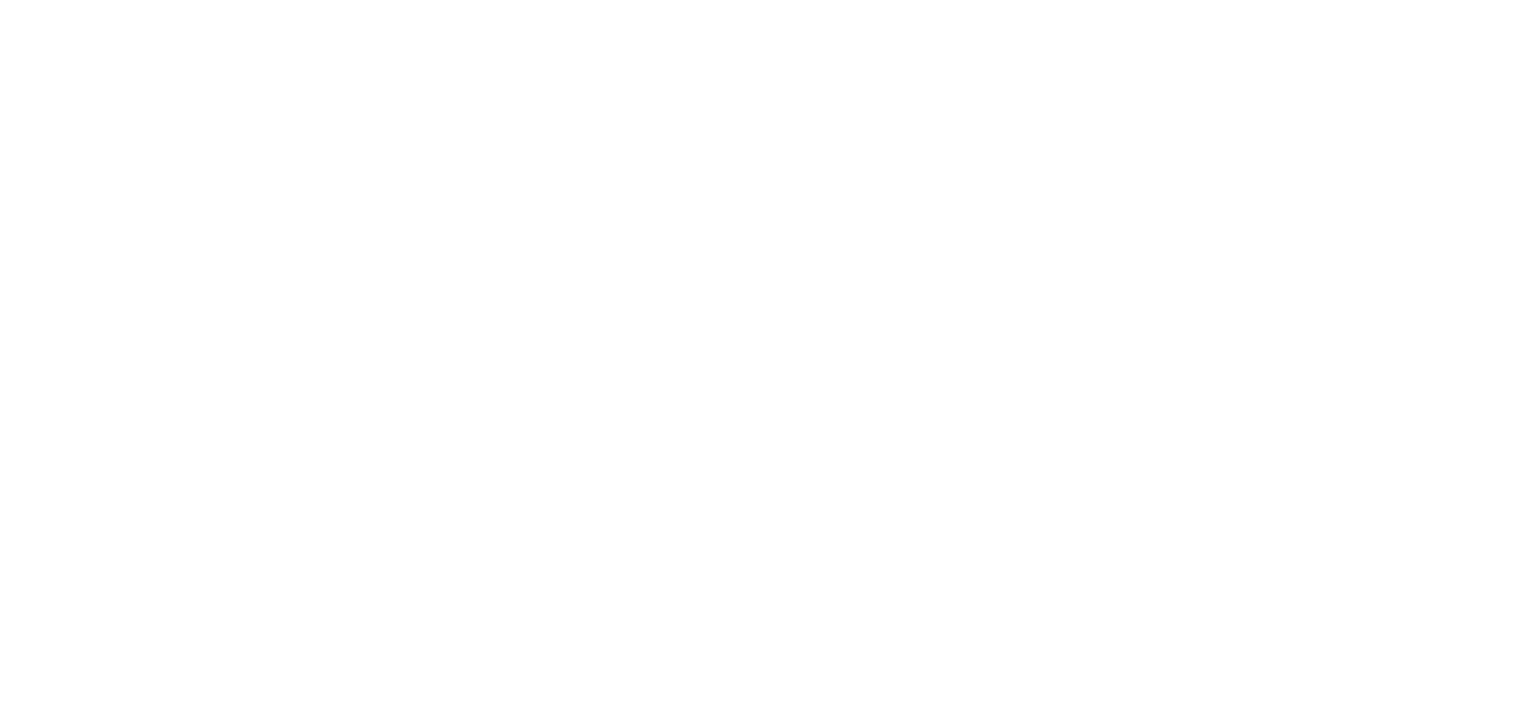 scroll, scrollTop: 0, scrollLeft: 0, axis: both 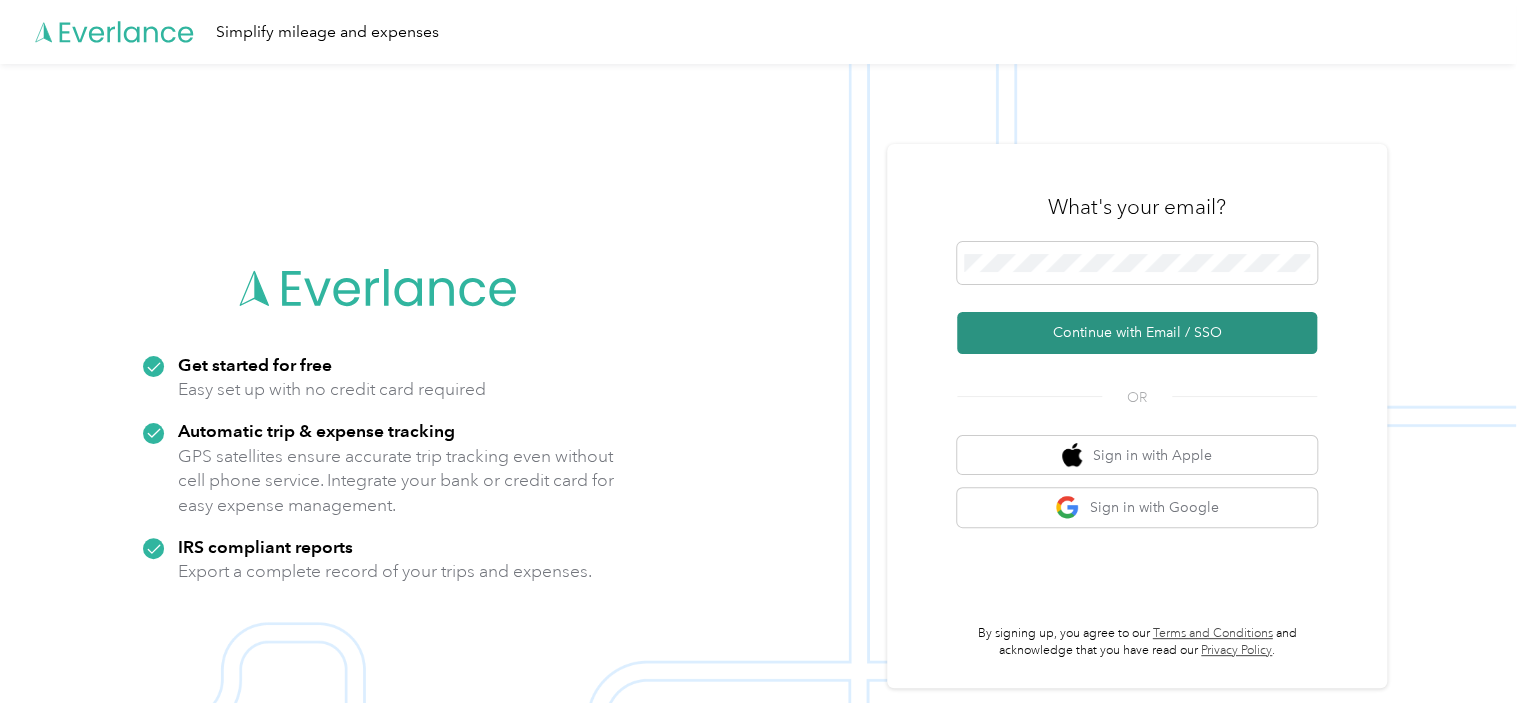 click on "Continue with Email / SSO" at bounding box center (1137, 333) 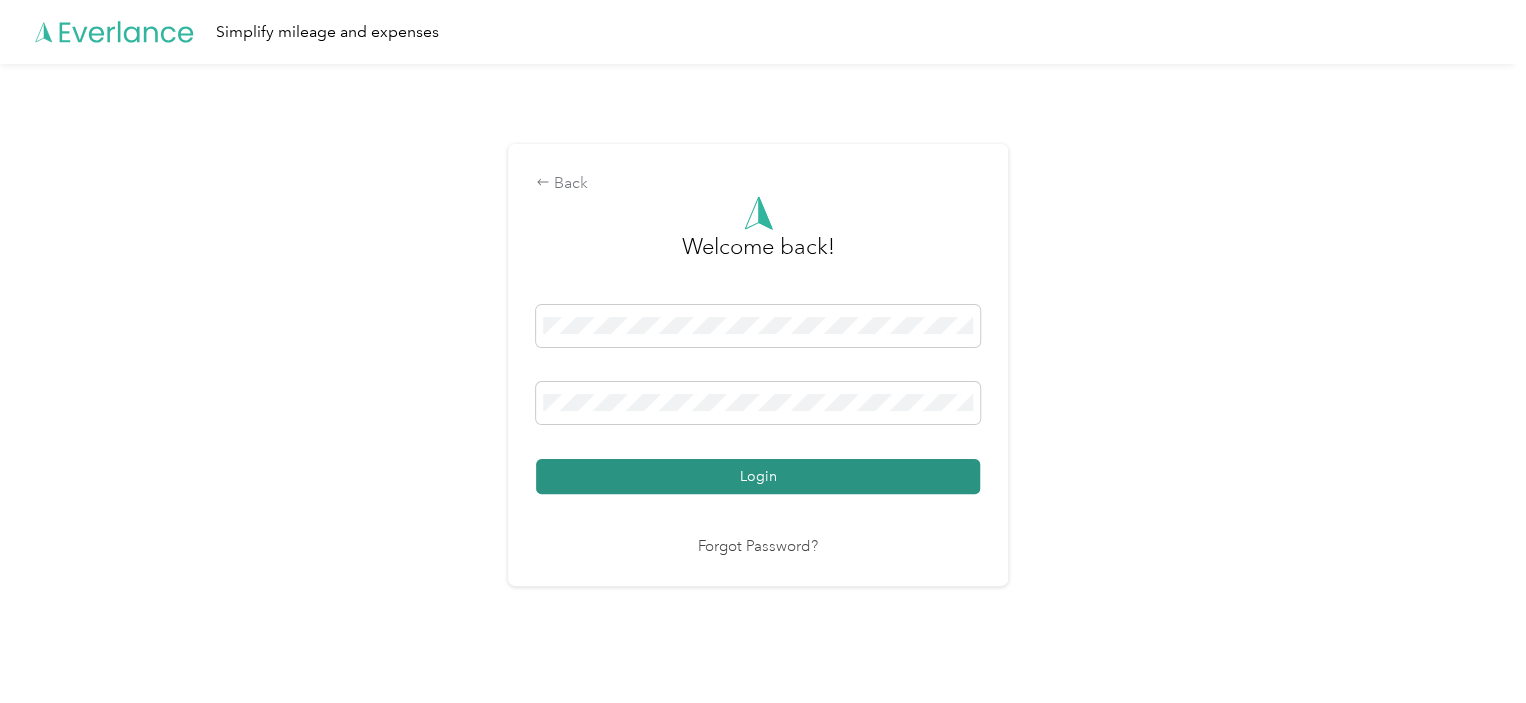 click on "Login" at bounding box center (758, 476) 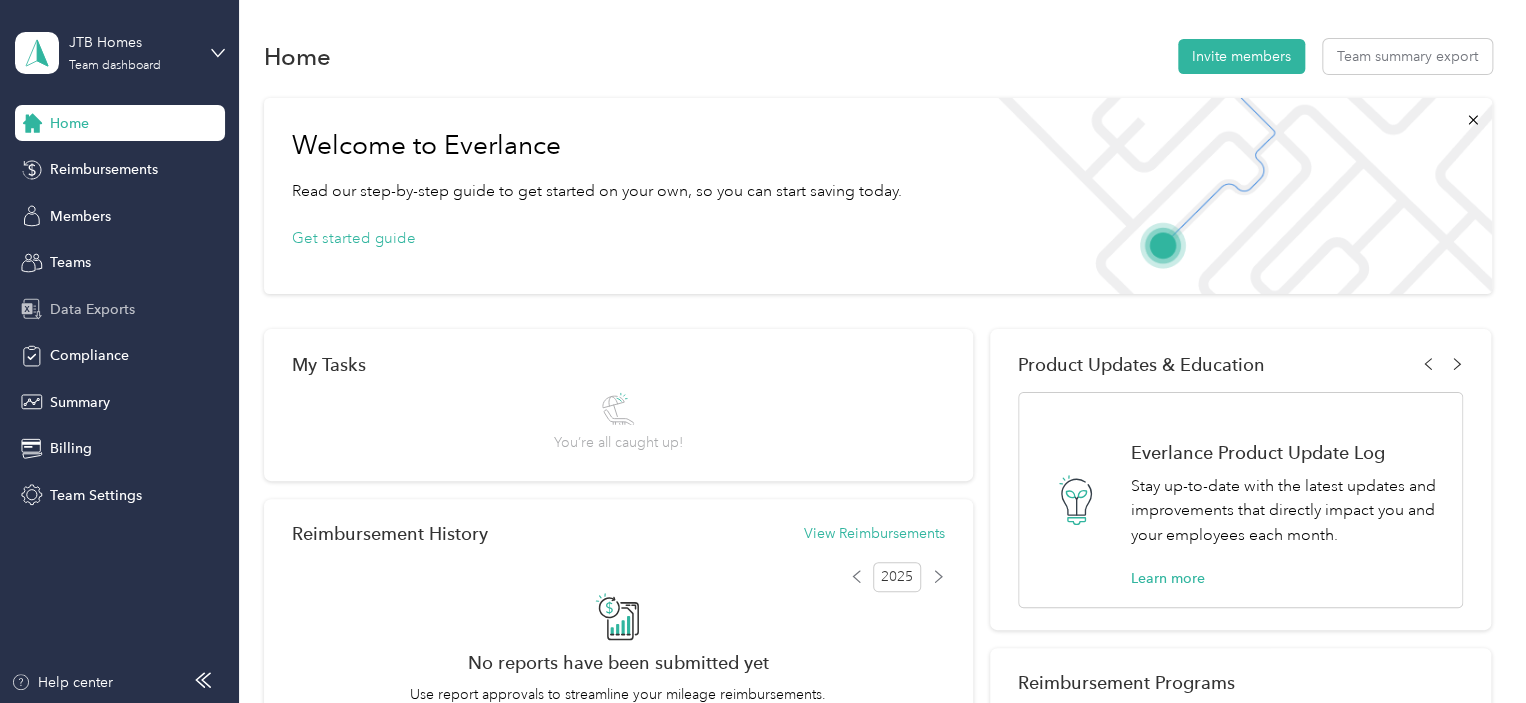 click on "Data Exports" at bounding box center [92, 309] 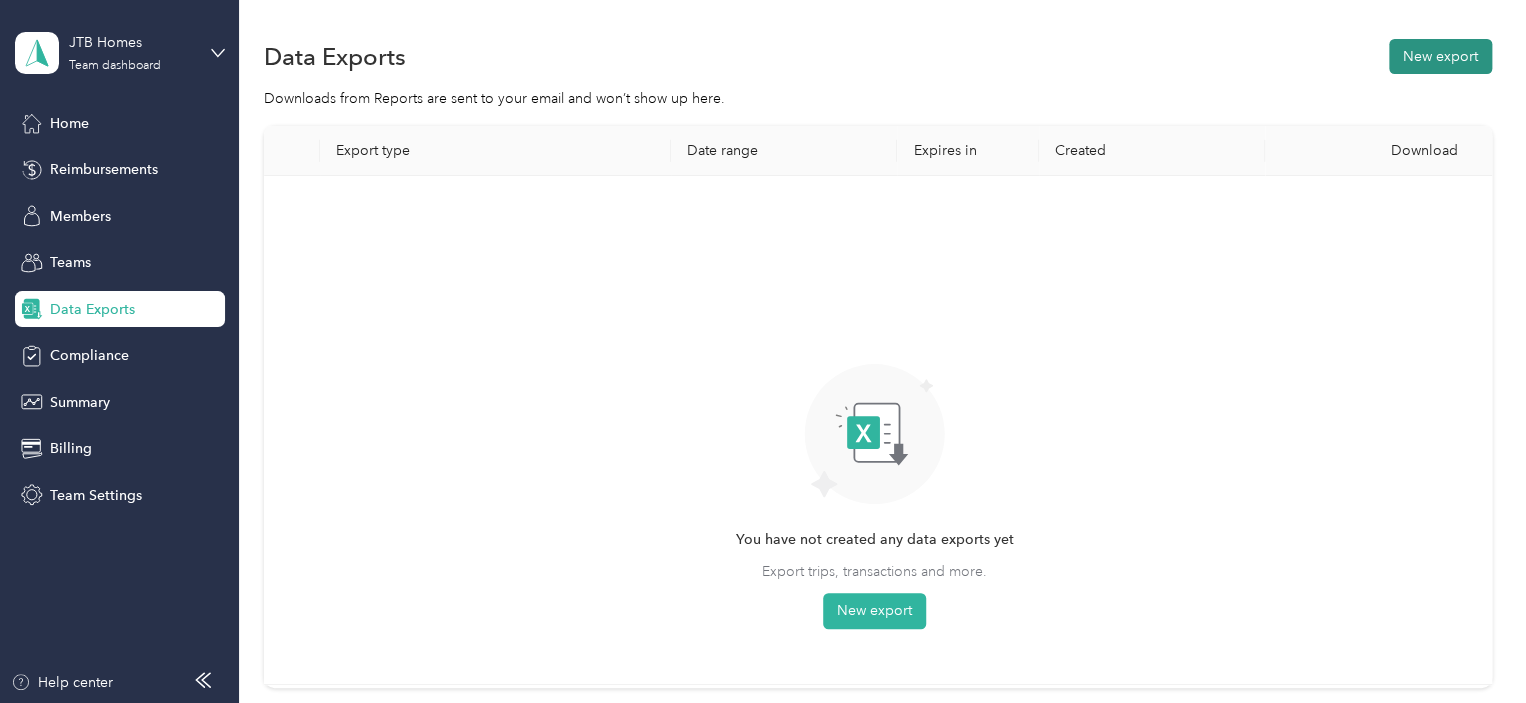 click on "New export" at bounding box center (1440, 56) 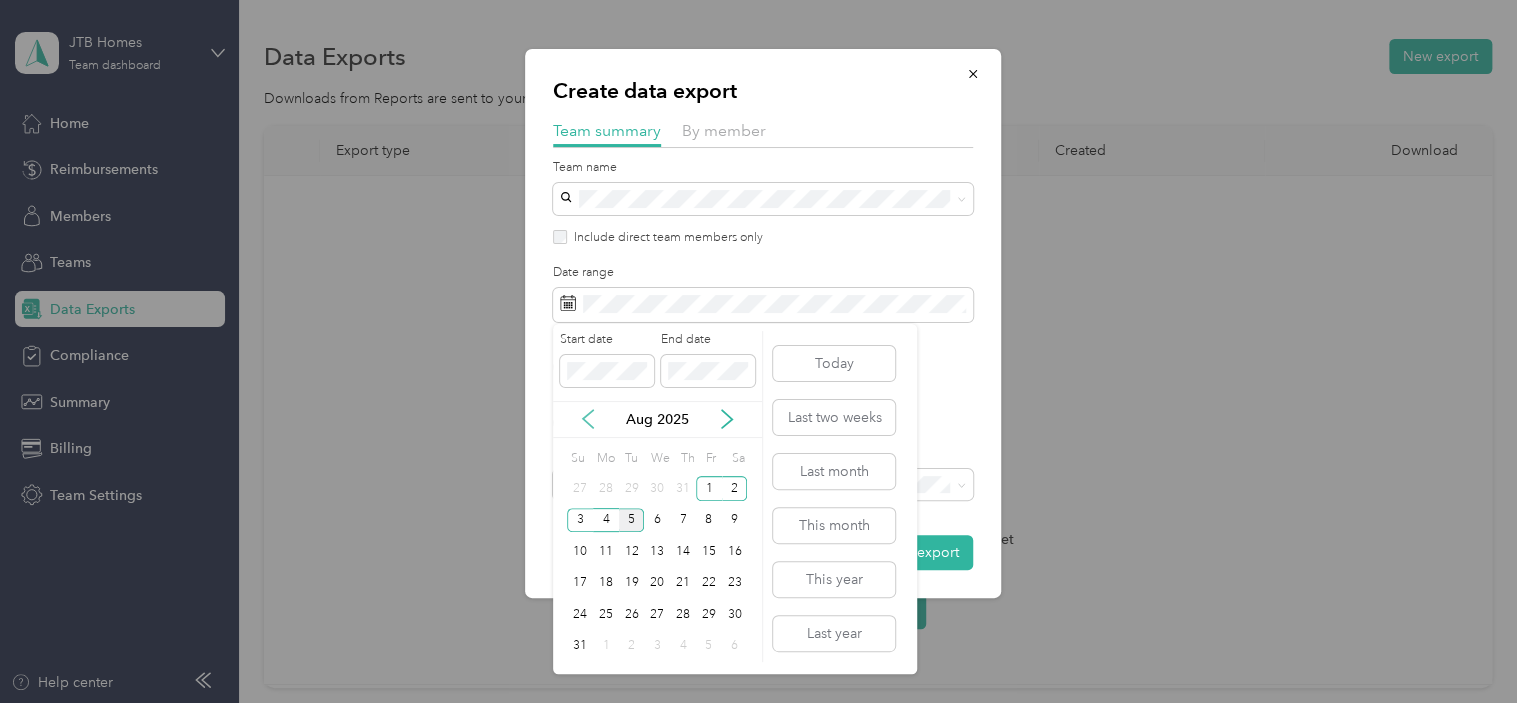 click 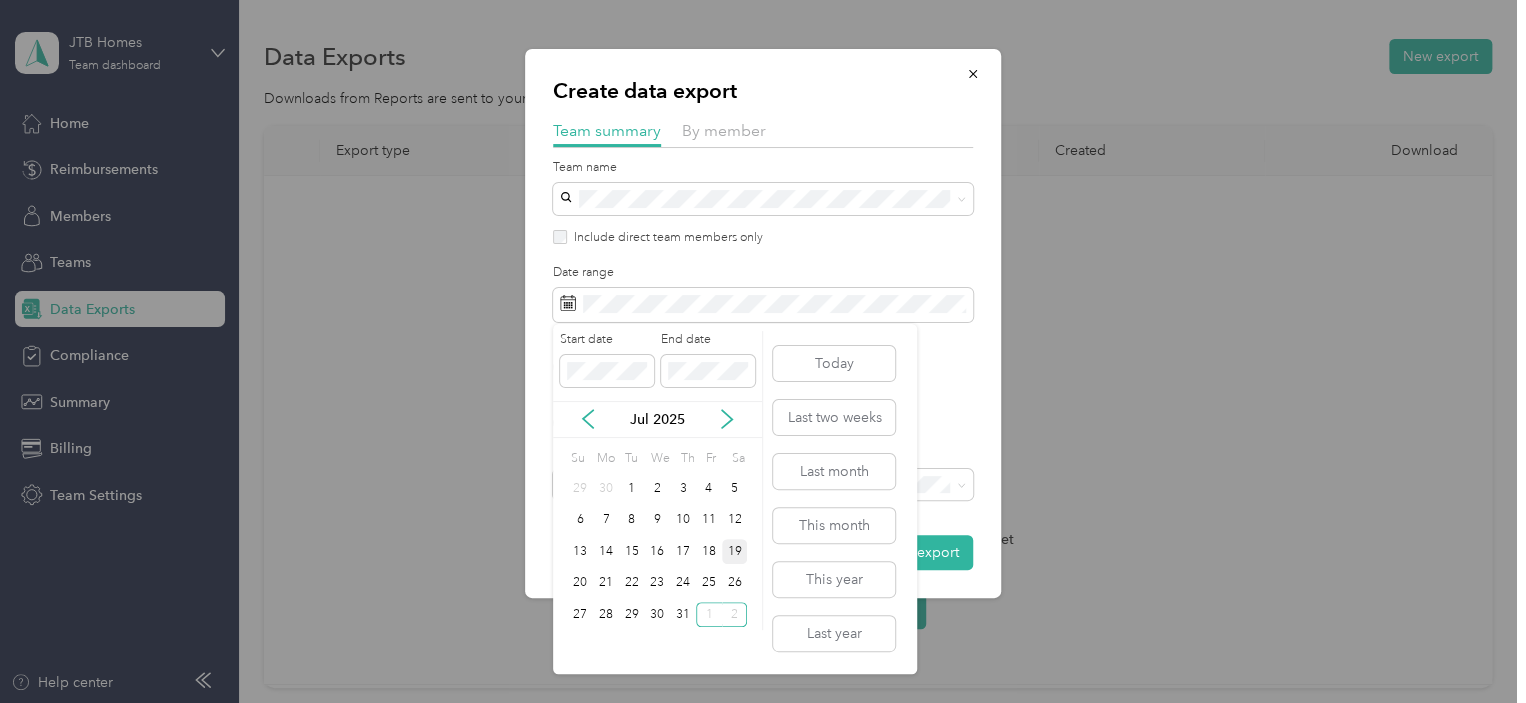 click on "19" at bounding box center [735, 551] 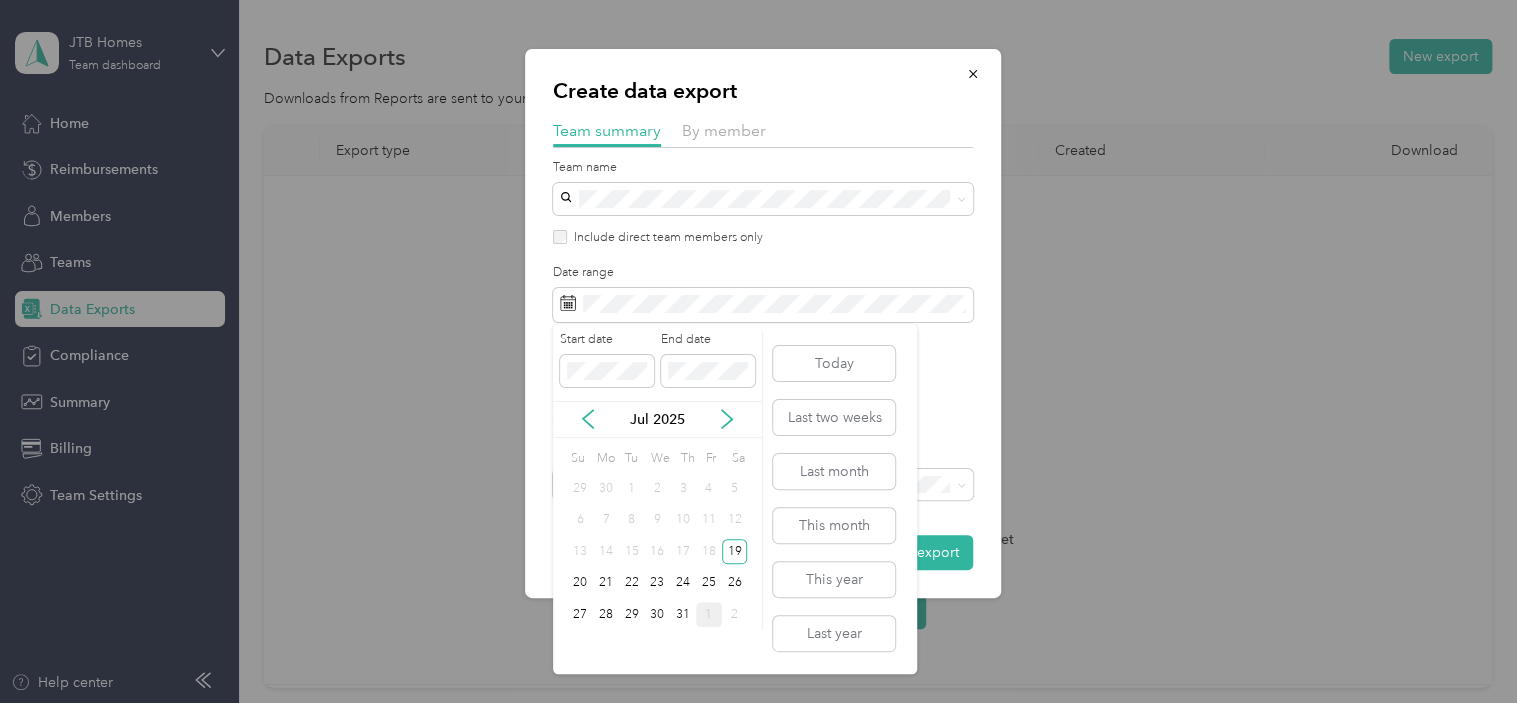 click on "1" at bounding box center [709, 614] 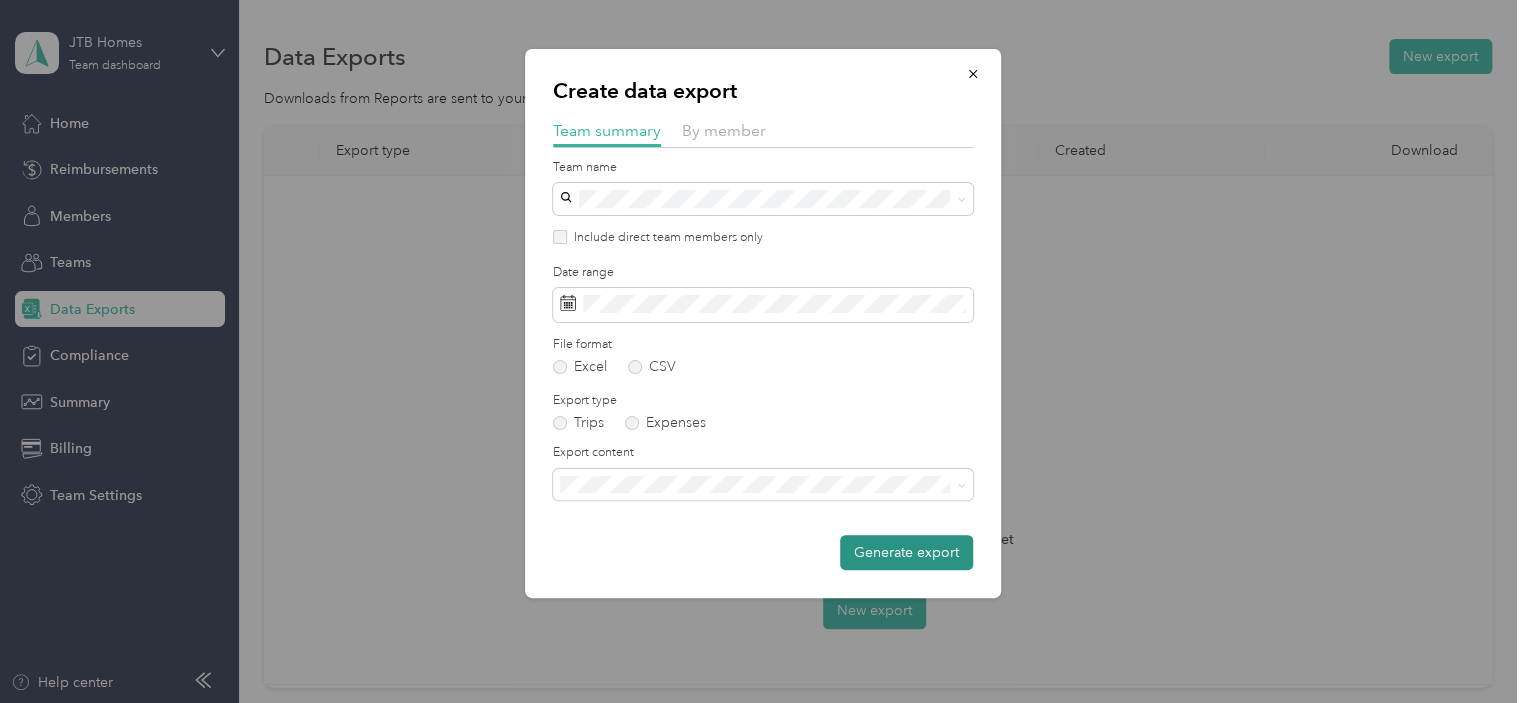 click on "Generate export" at bounding box center [906, 552] 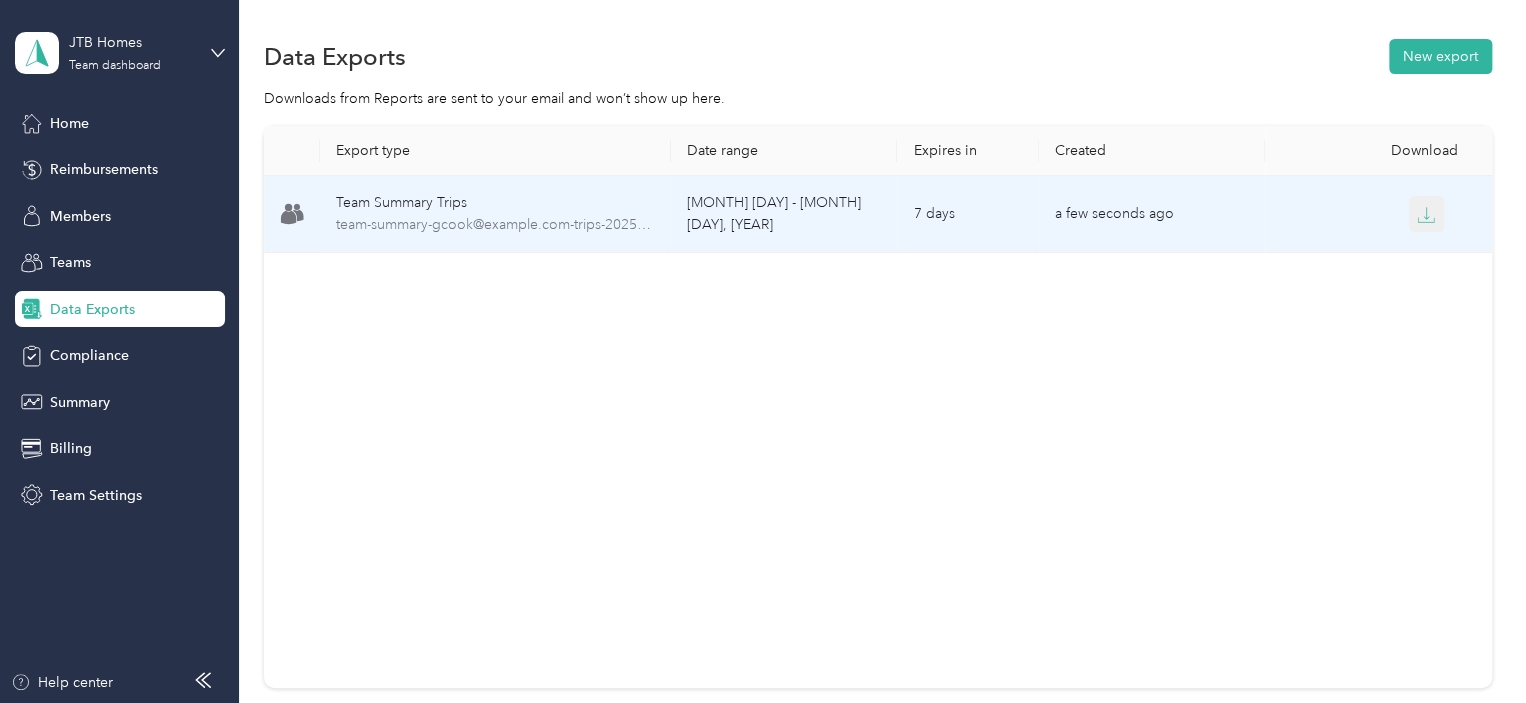 click 